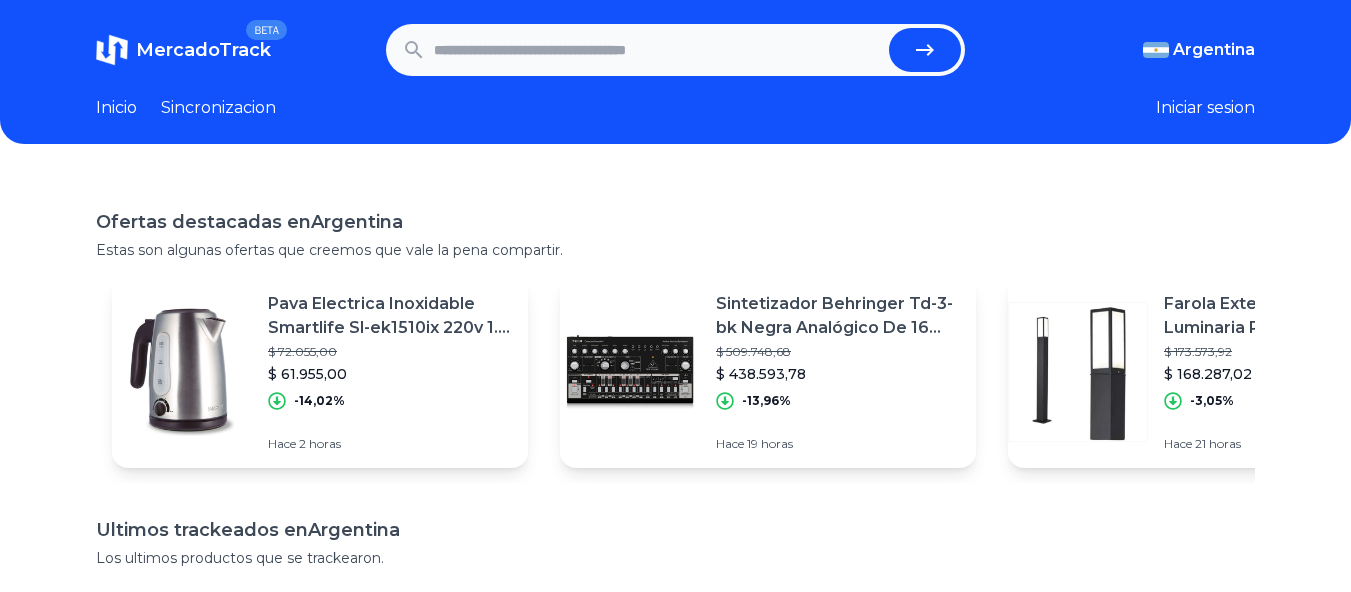 scroll, scrollTop: 0, scrollLeft: 0, axis: both 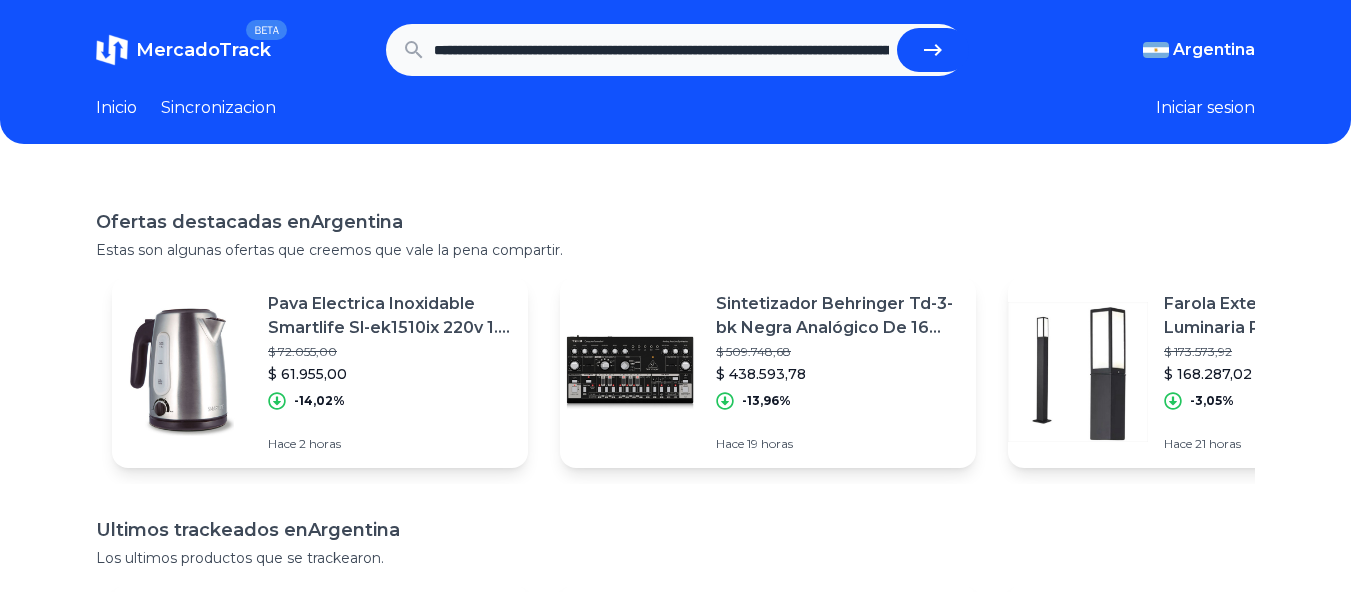click 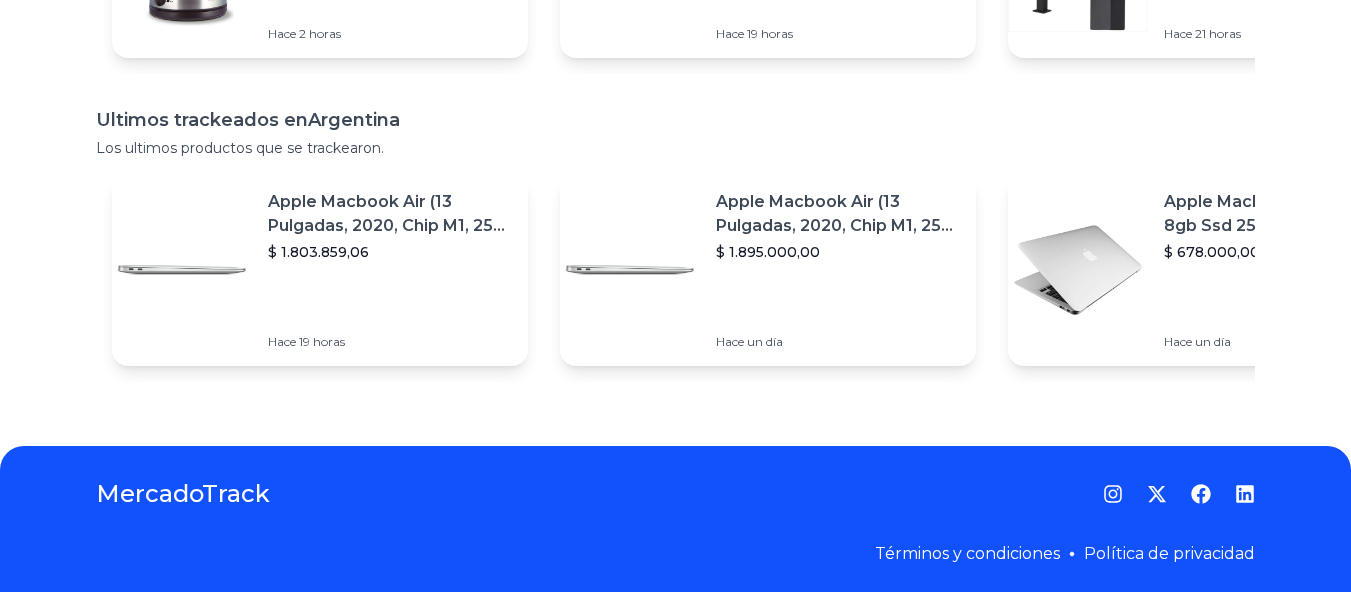 scroll, scrollTop: 416, scrollLeft: 0, axis: vertical 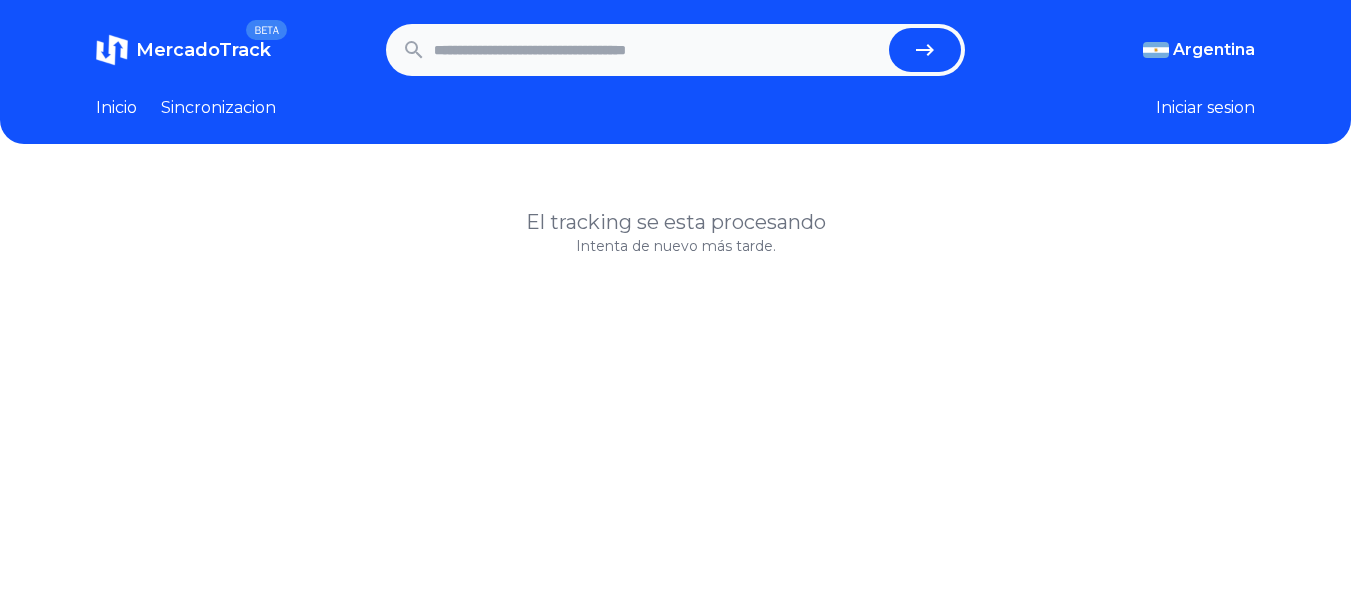 paste on "**********" 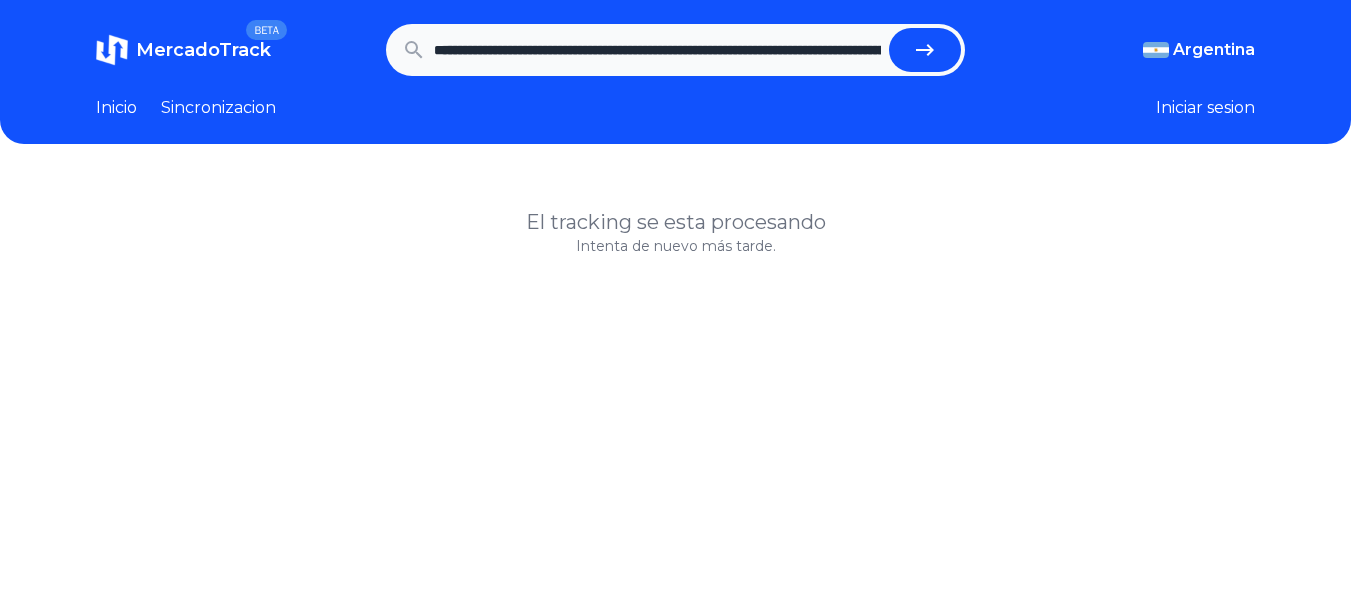 scroll, scrollTop: 0, scrollLeft: 3660, axis: horizontal 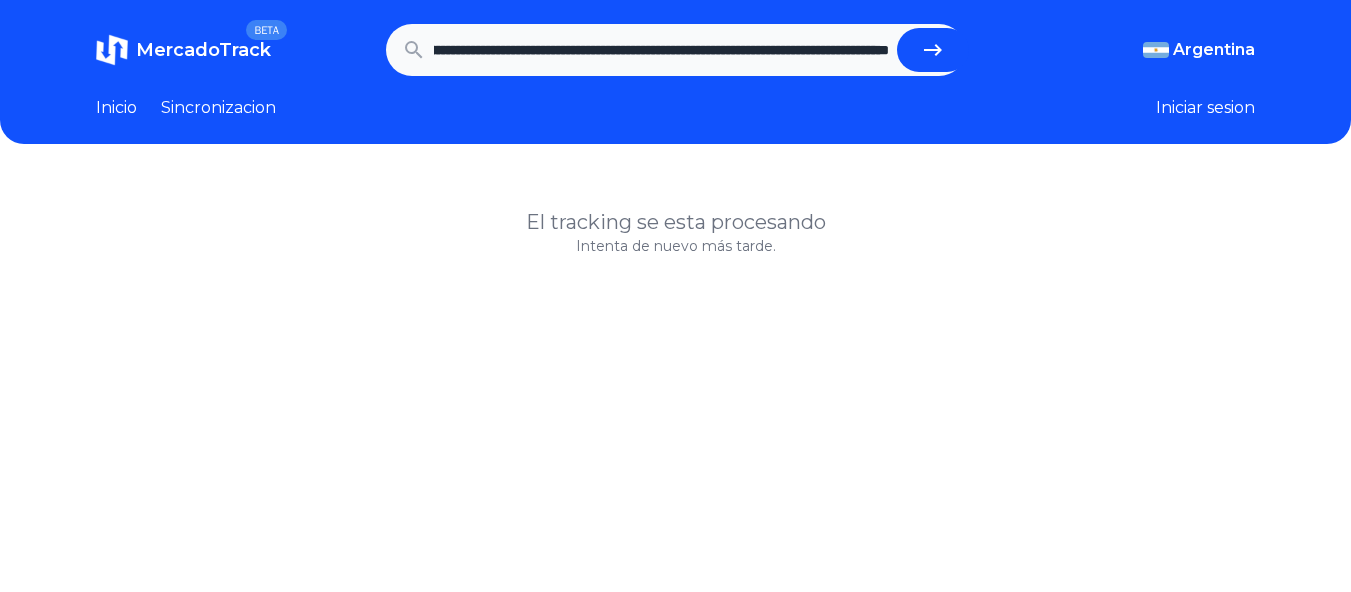 click 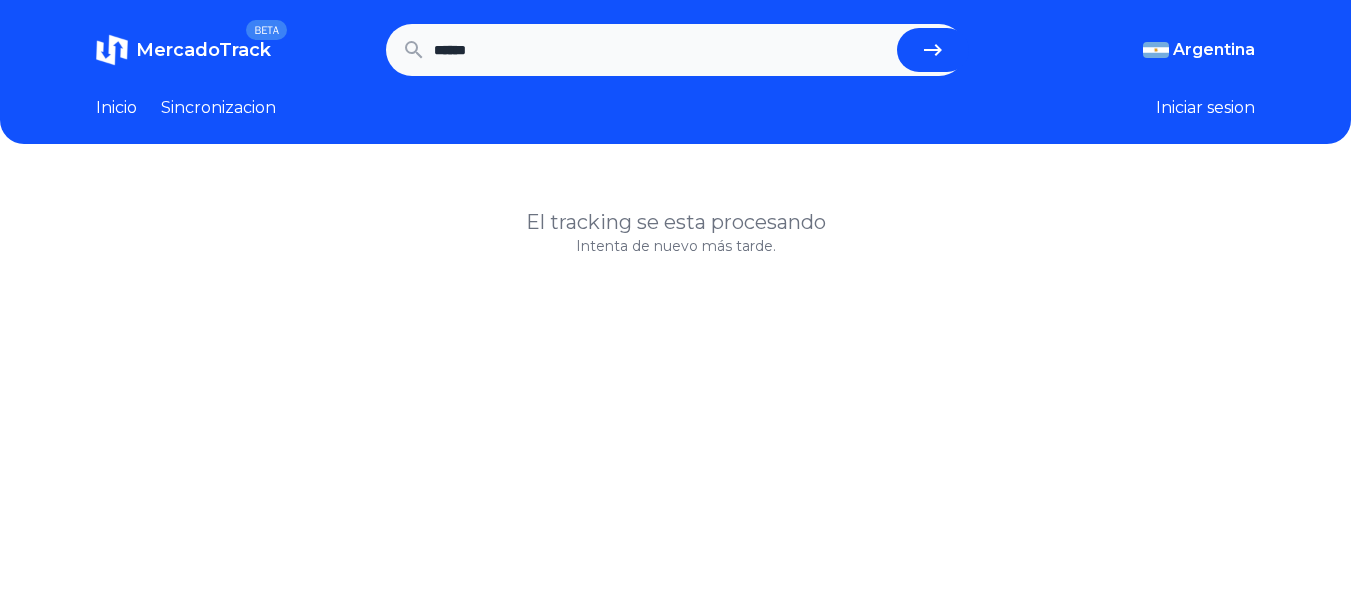 scroll, scrollTop: 0, scrollLeft: 0, axis: both 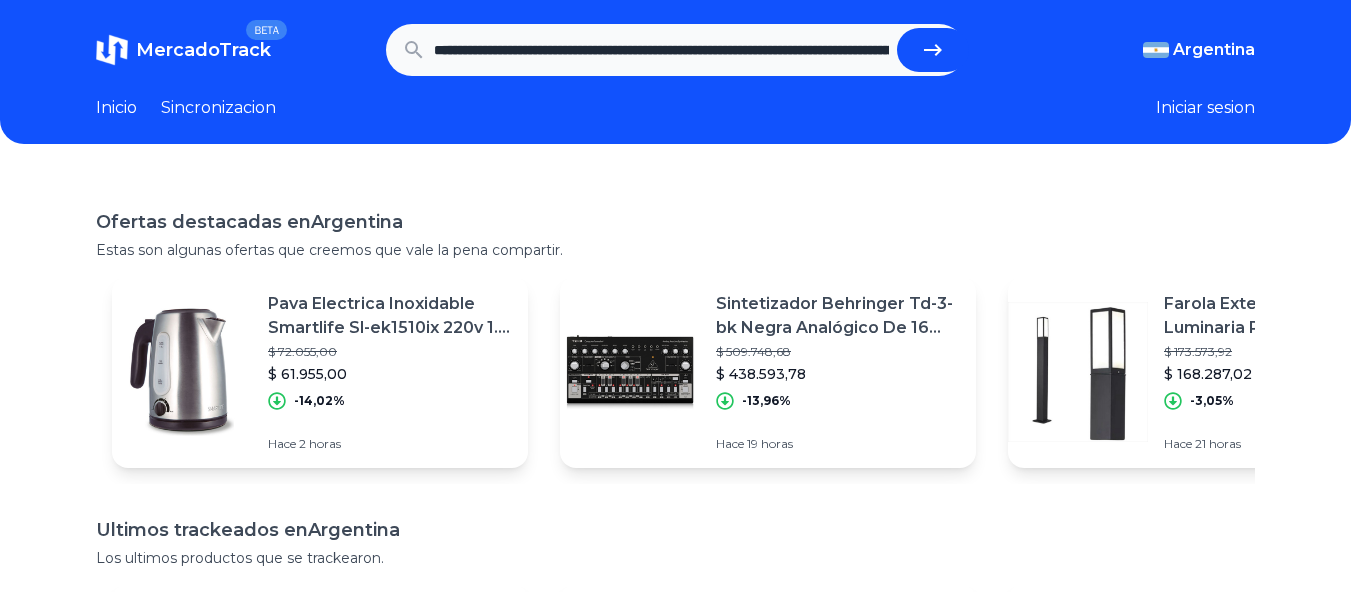 click 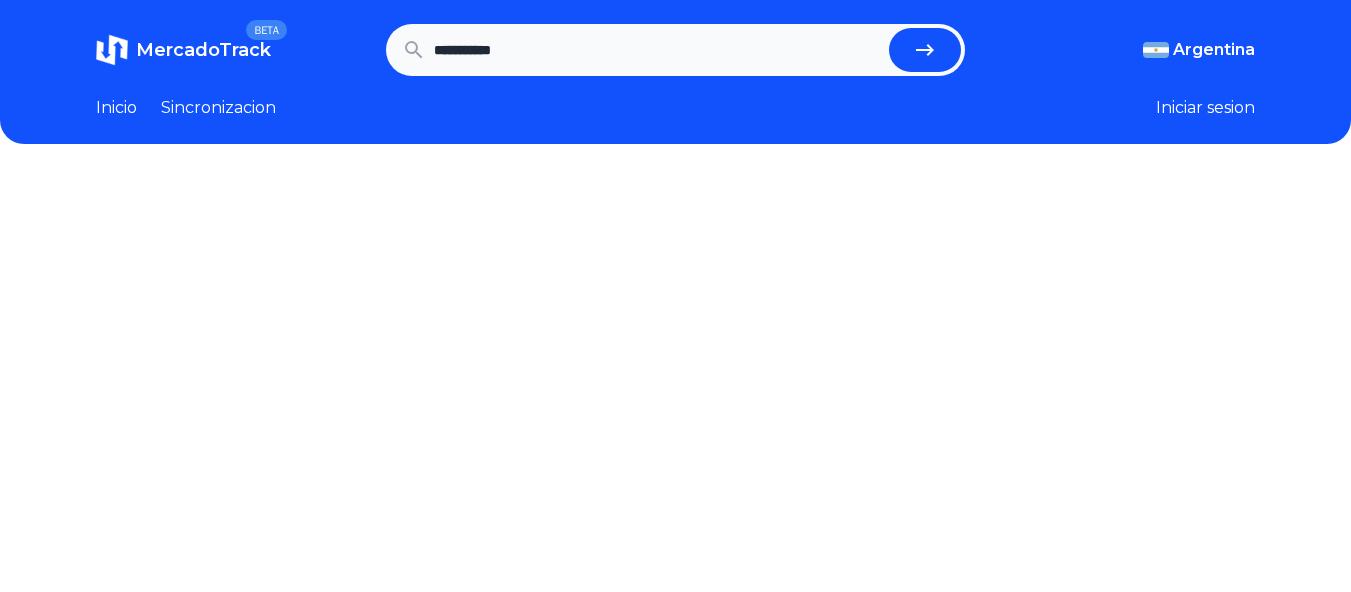 scroll, scrollTop: 0, scrollLeft: 0, axis: both 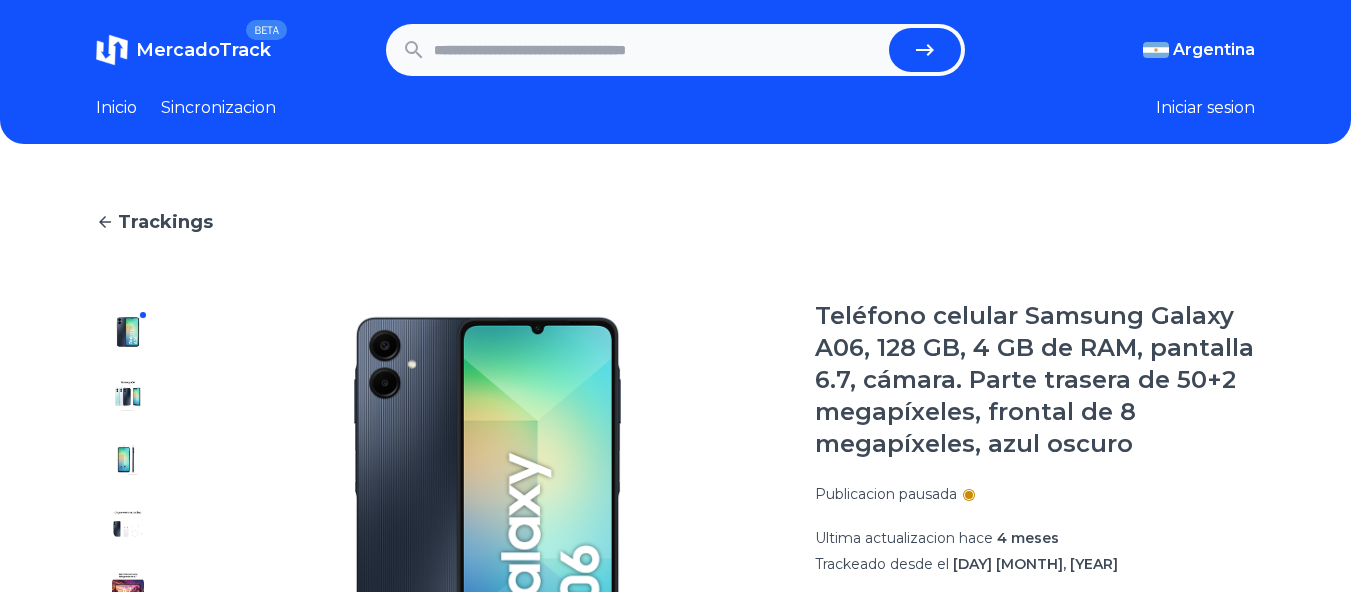 paste on "**********" 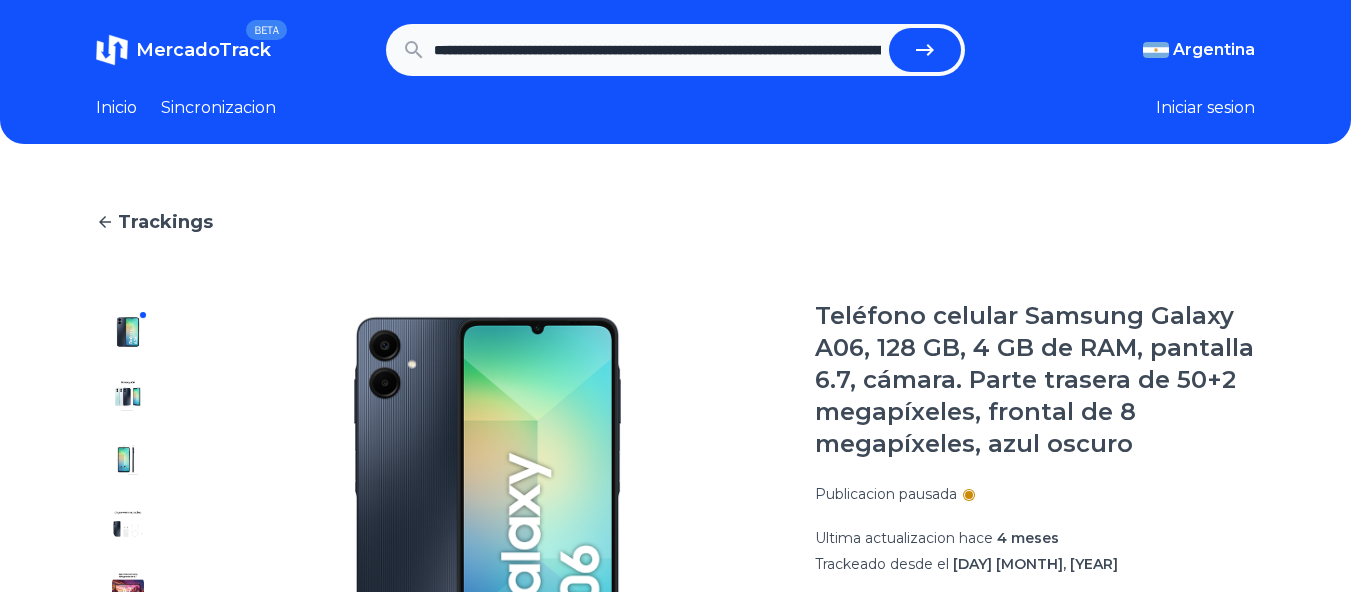 scroll, scrollTop: 0, scrollLeft: 5715, axis: horizontal 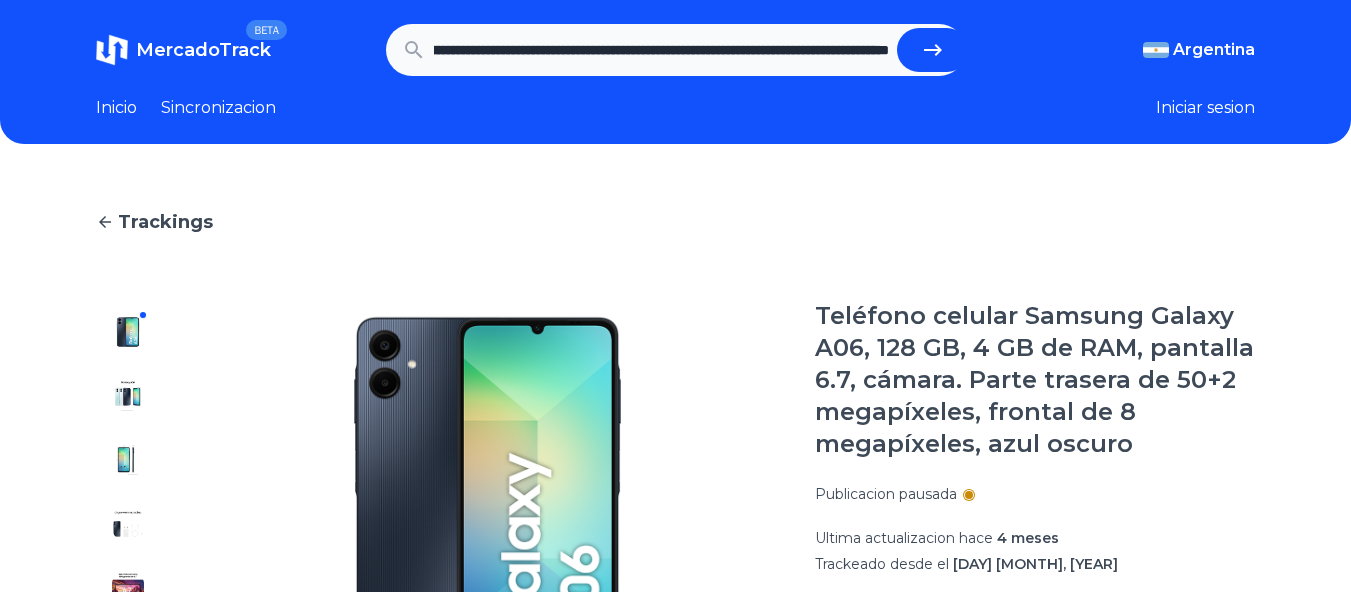 click 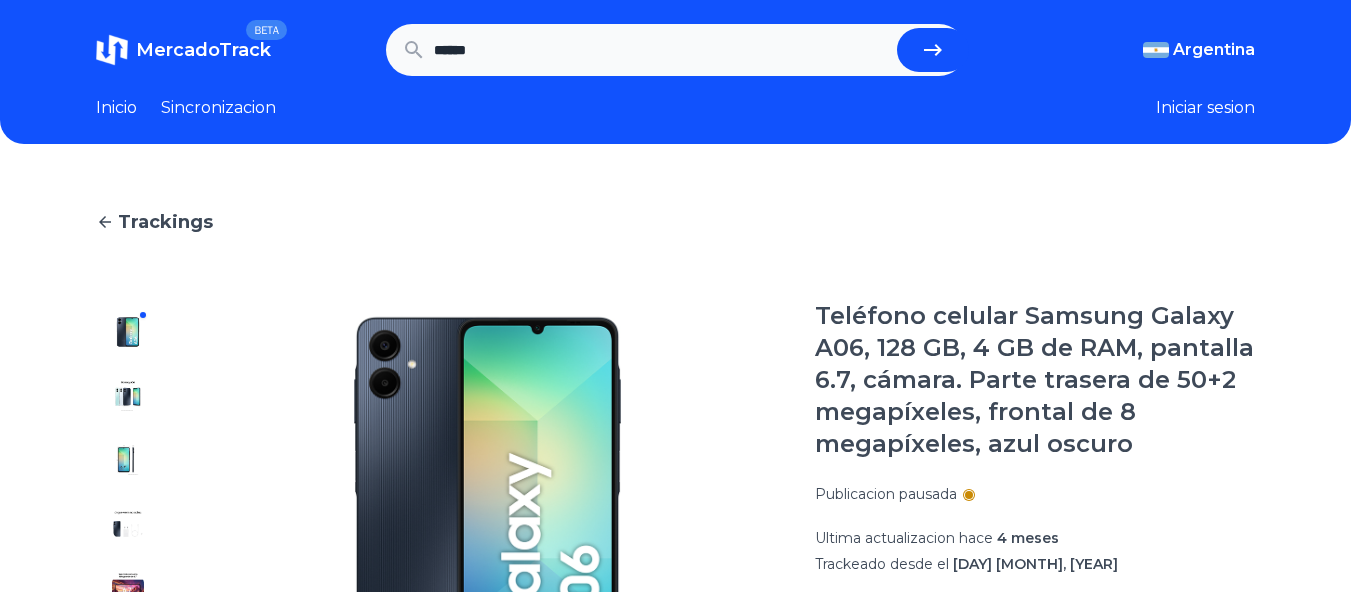 scroll, scrollTop: 0, scrollLeft: 0, axis: both 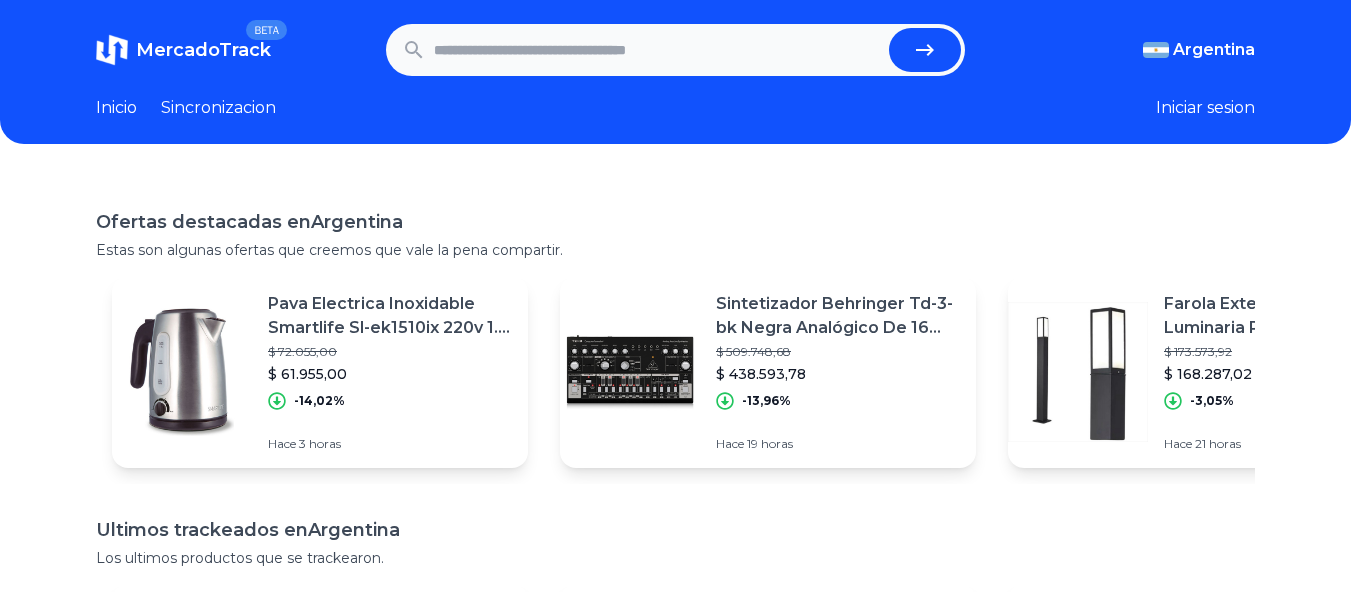 paste on "**********" 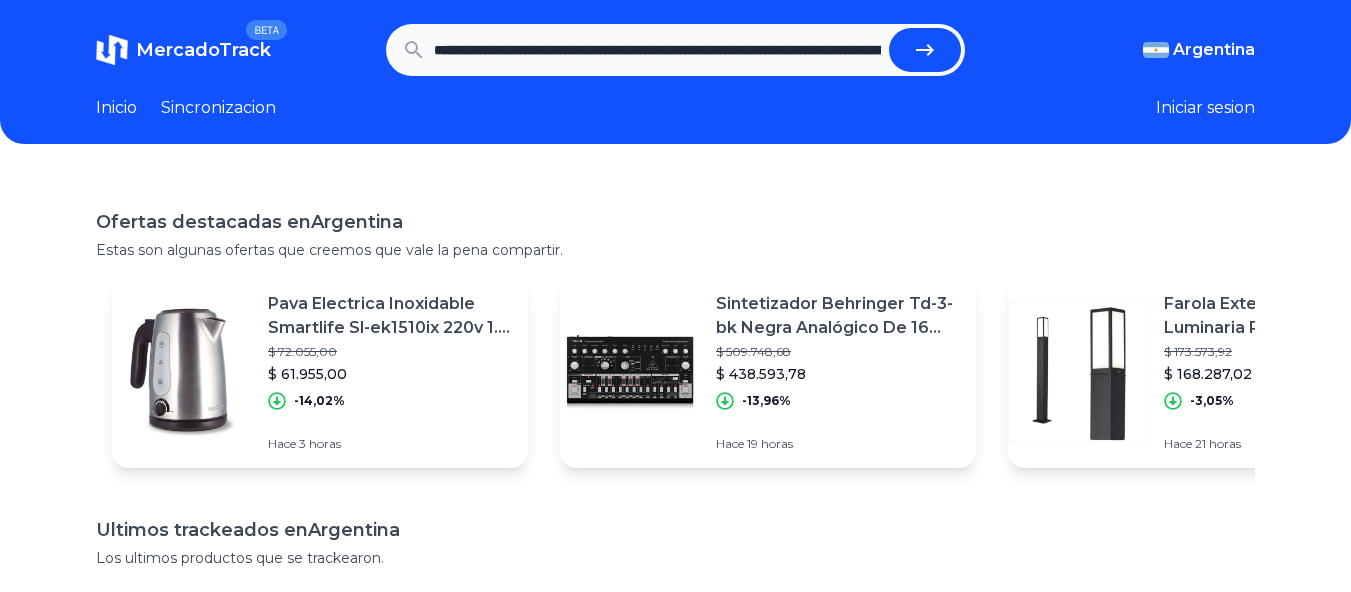 scroll, scrollTop: 0, scrollLeft: 3291, axis: horizontal 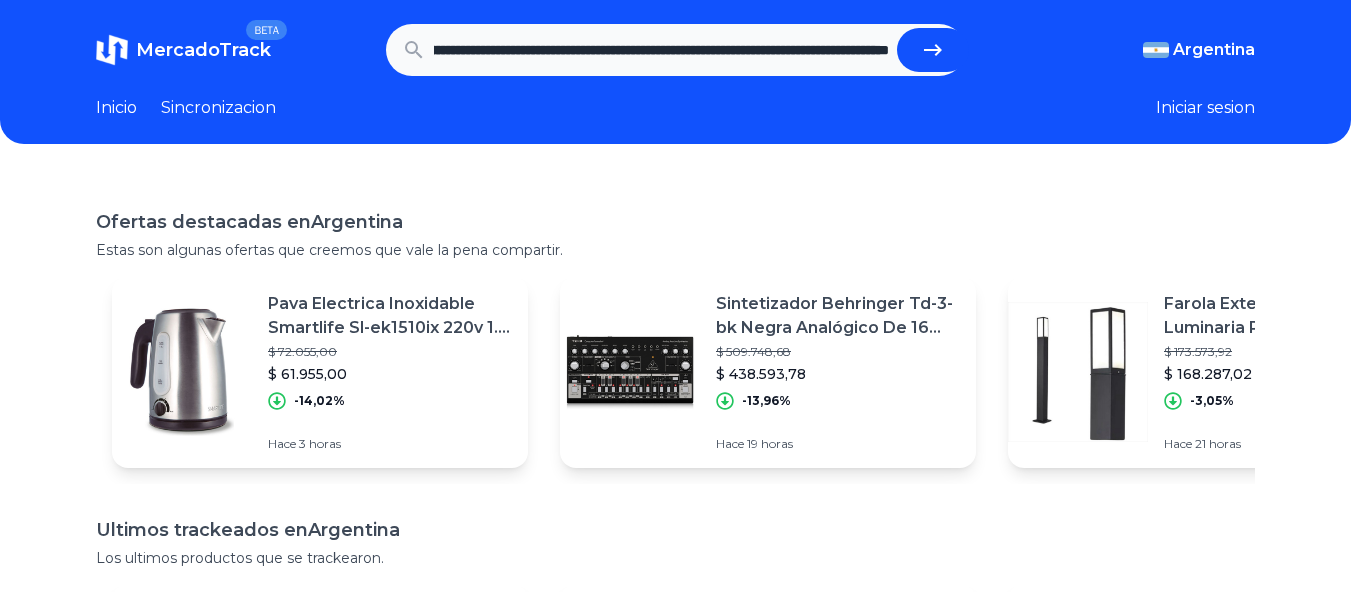 click 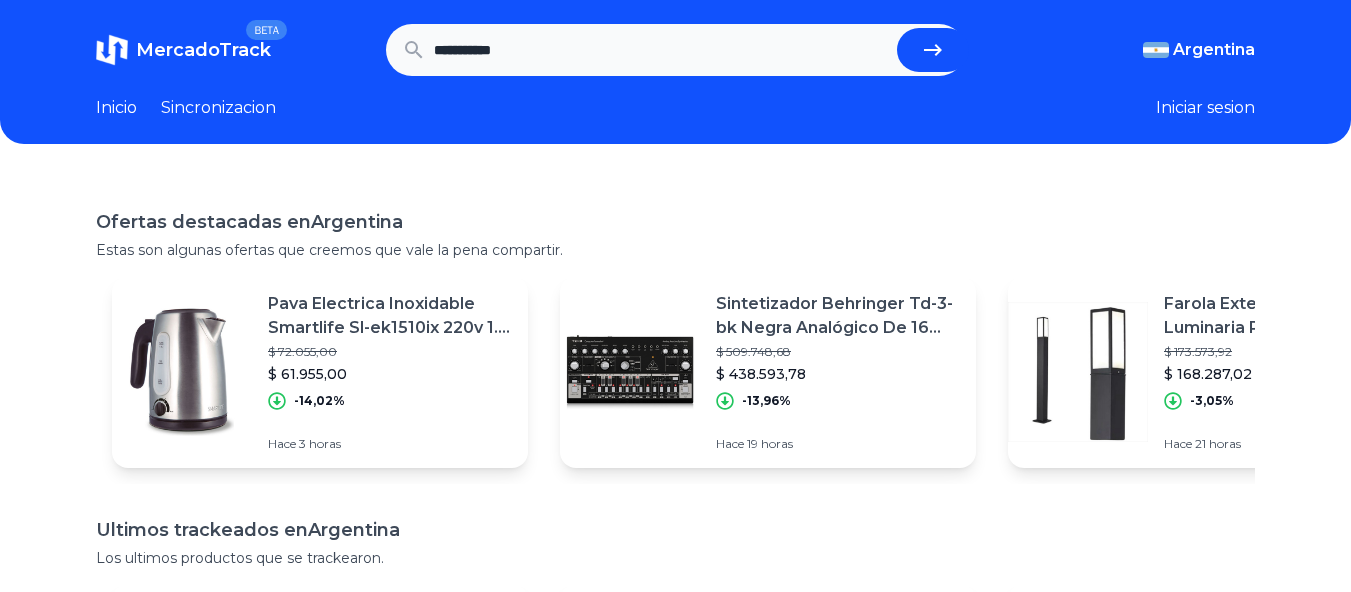 scroll, scrollTop: 0, scrollLeft: 0, axis: both 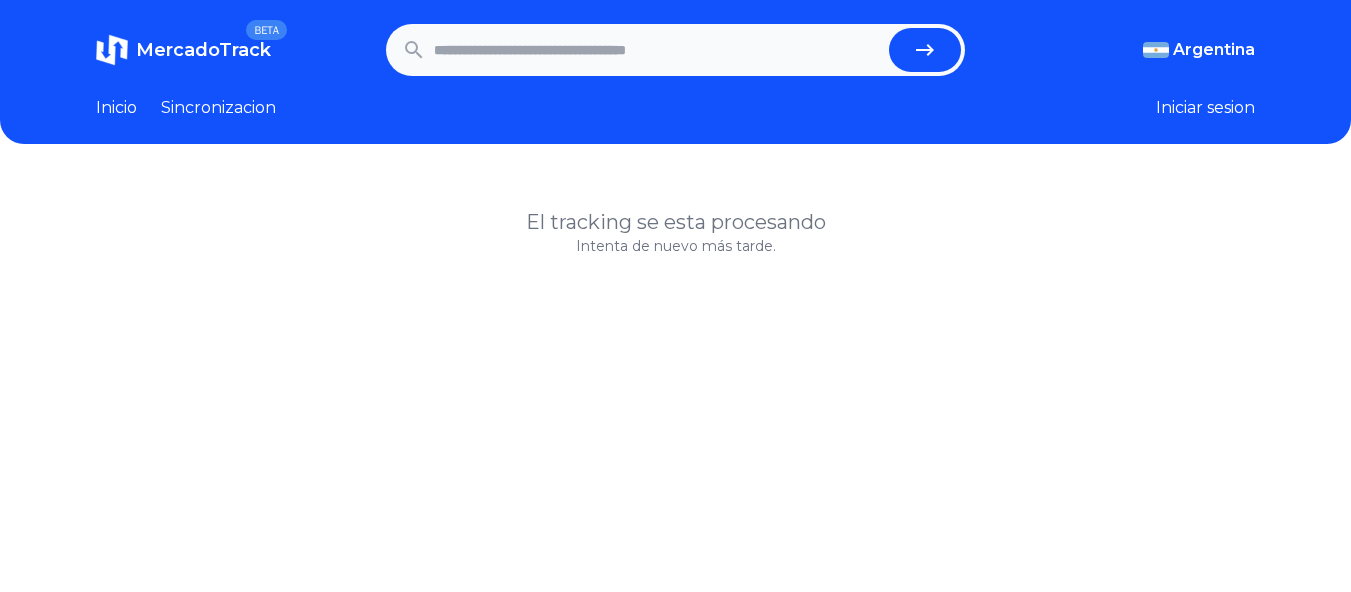 paste on "**********" 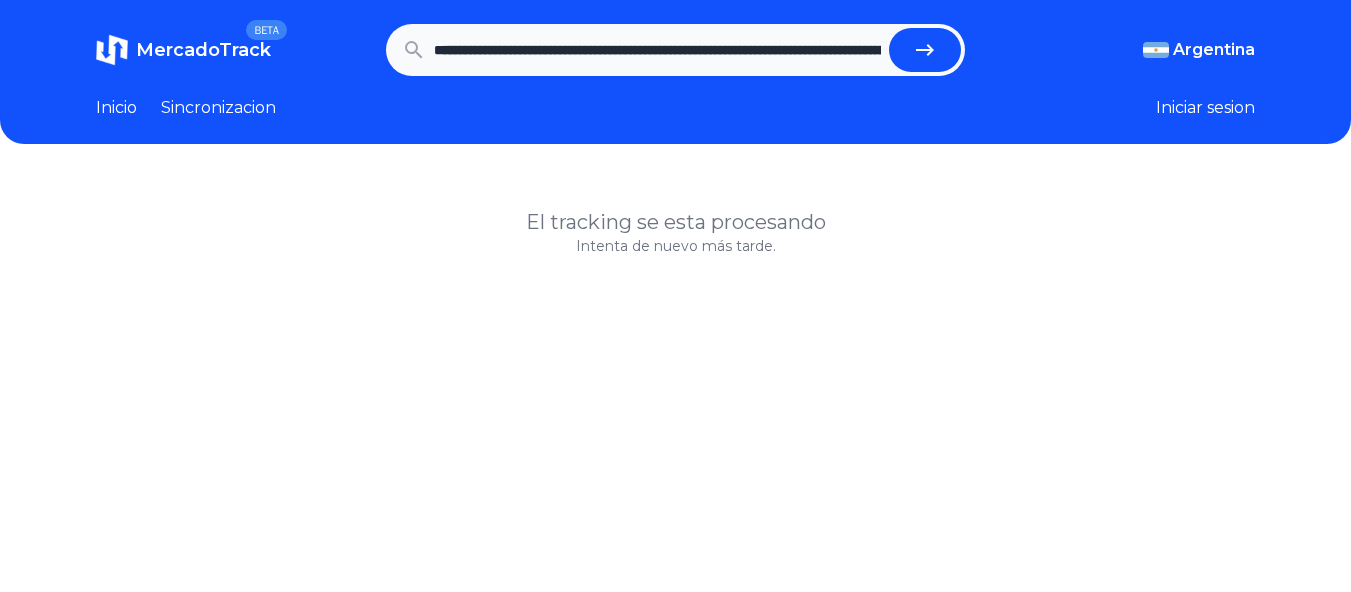 scroll, scrollTop: 0, scrollLeft: 3291, axis: horizontal 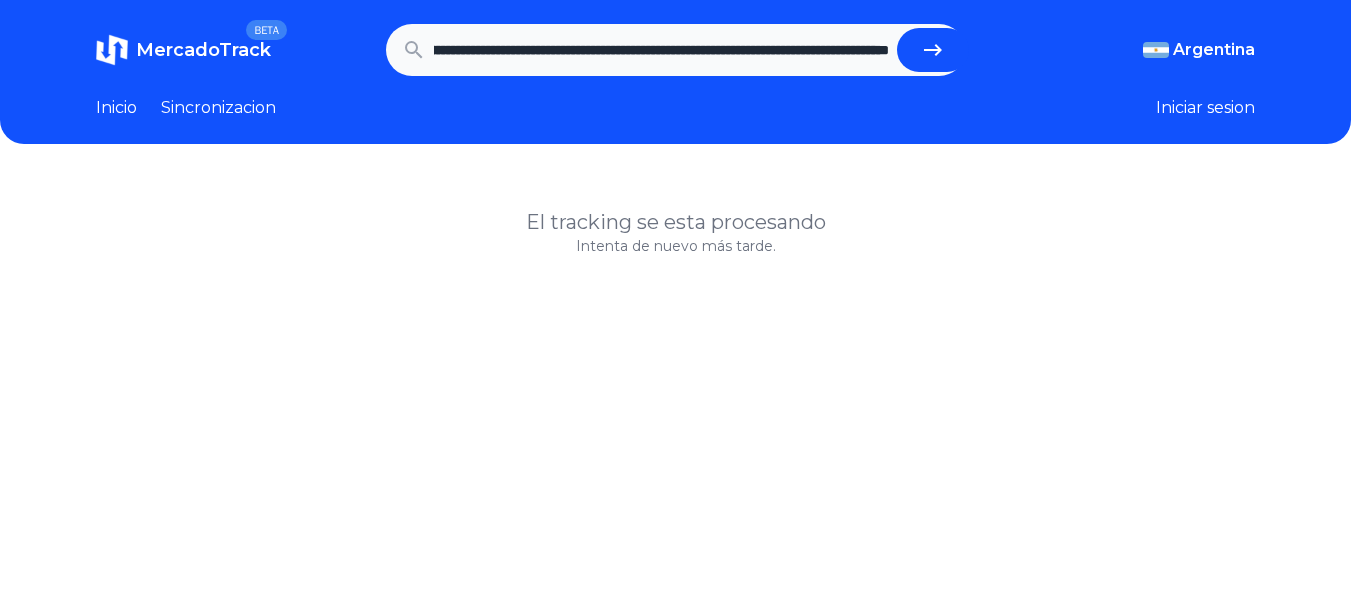 click 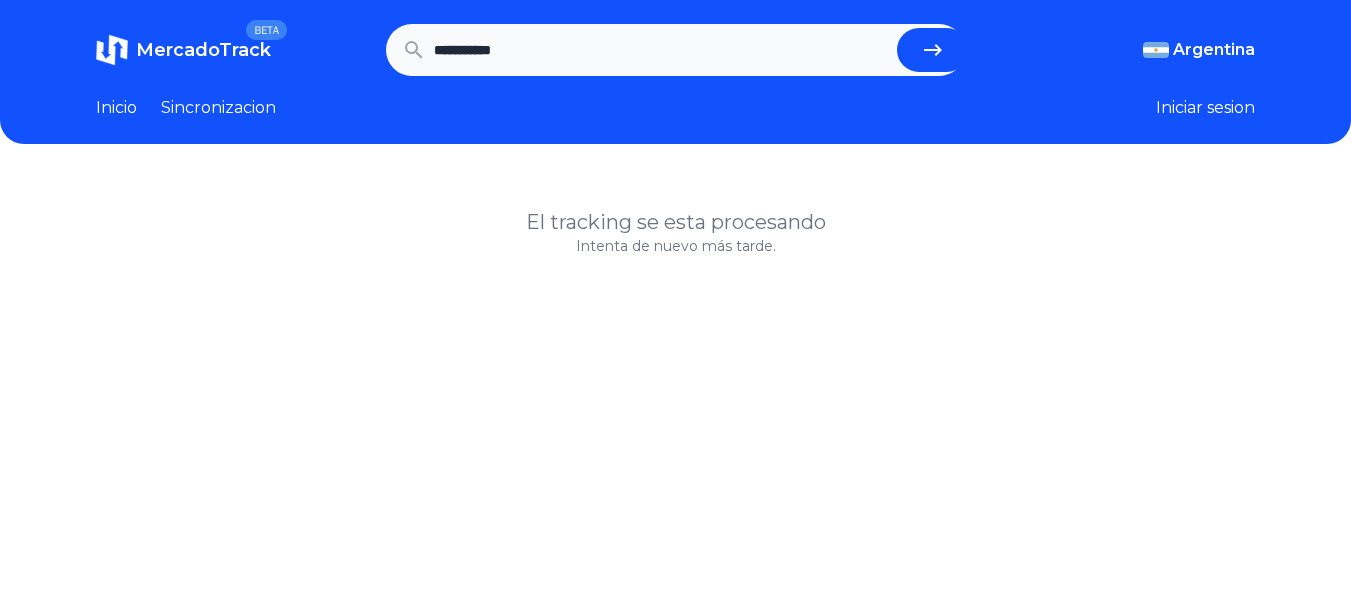 scroll, scrollTop: 0, scrollLeft: 0, axis: both 